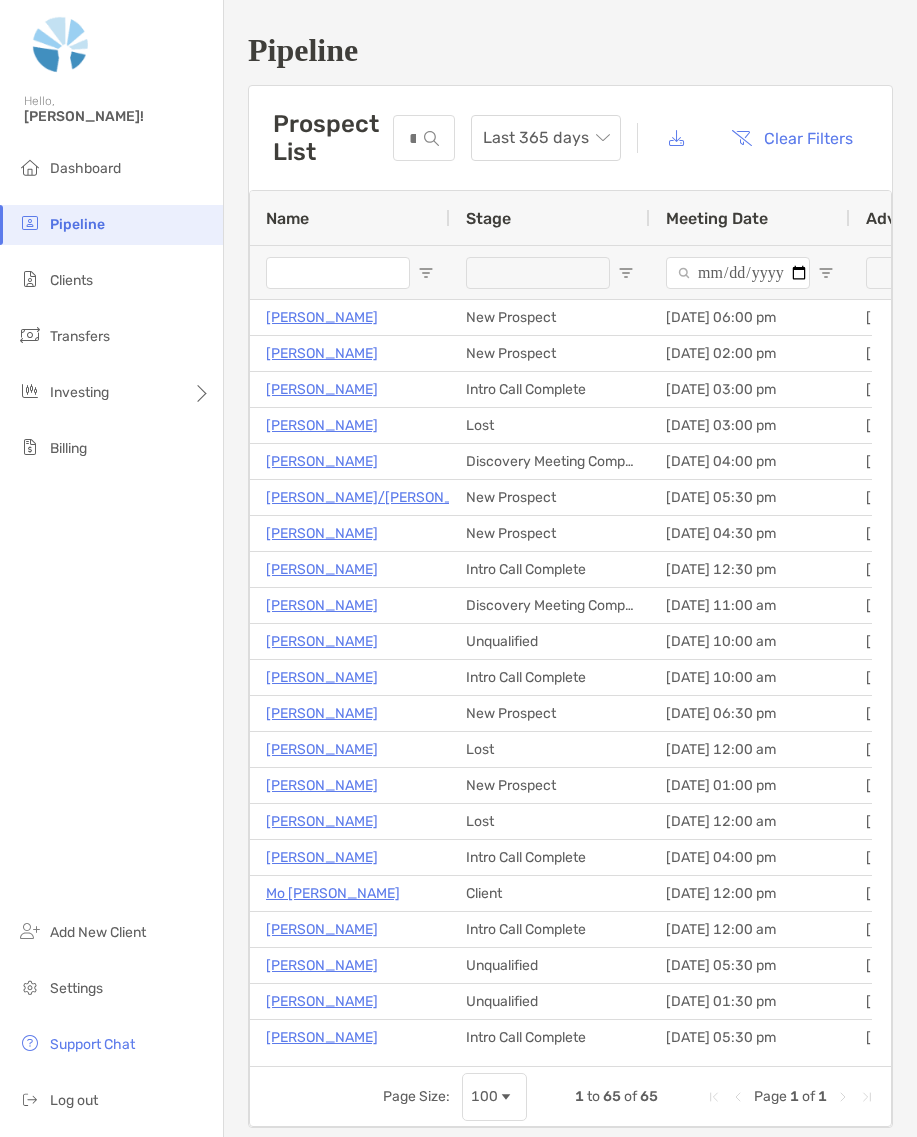 scroll, scrollTop: 0, scrollLeft: 0, axis: both 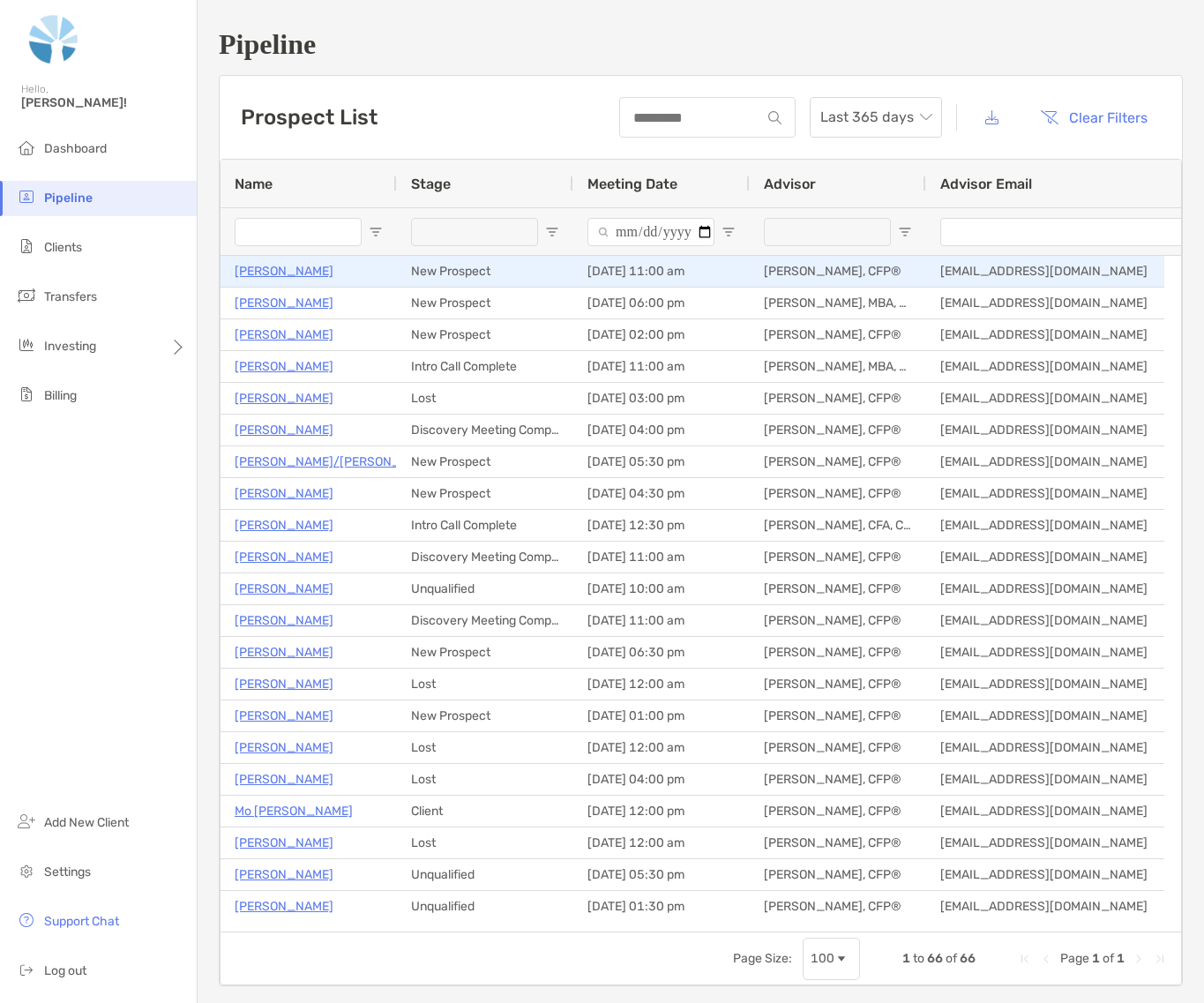 click on "[PERSON_NAME]" at bounding box center (284, 271) 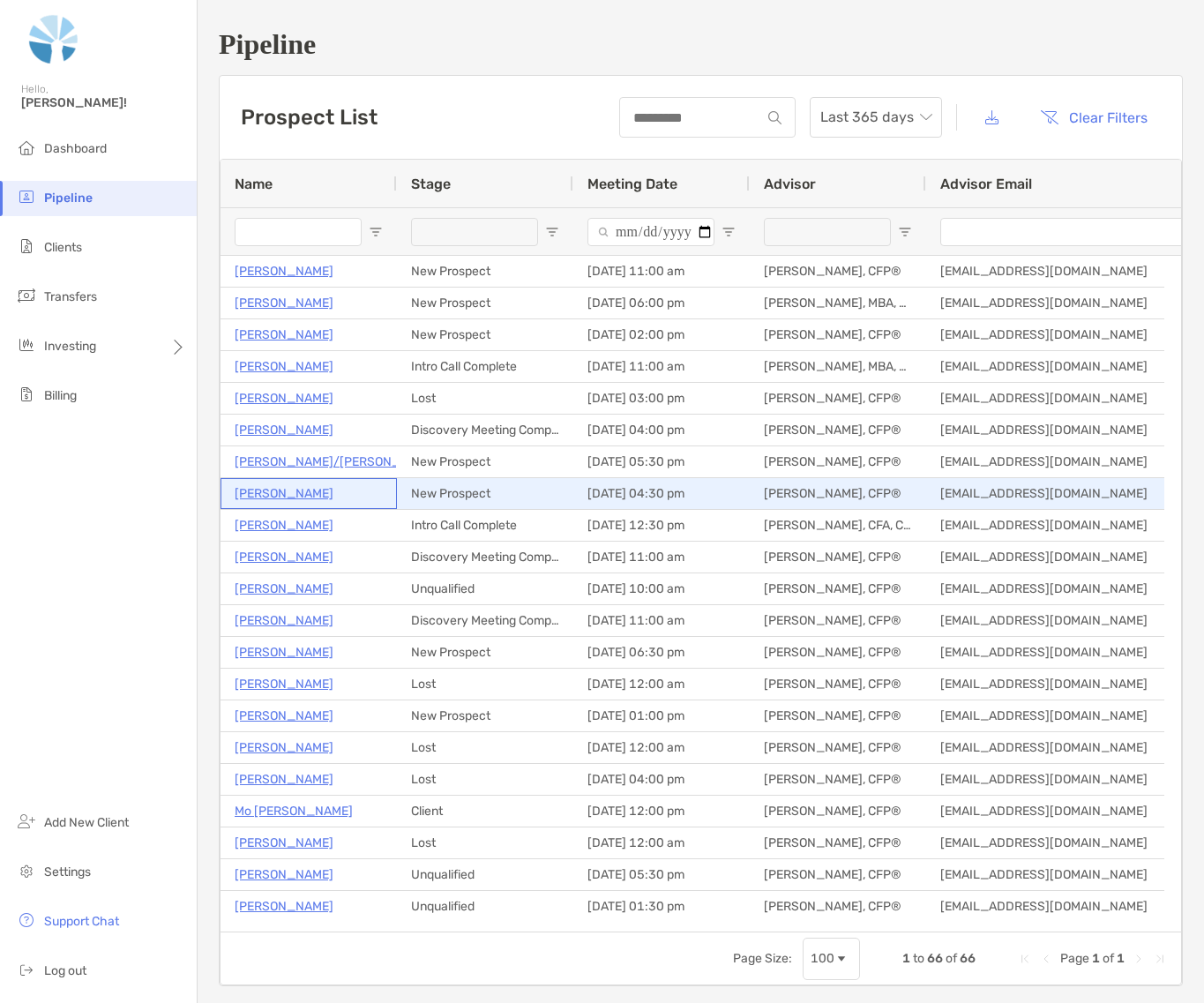 click on "[PERSON_NAME]" at bounding box center [284, 493] 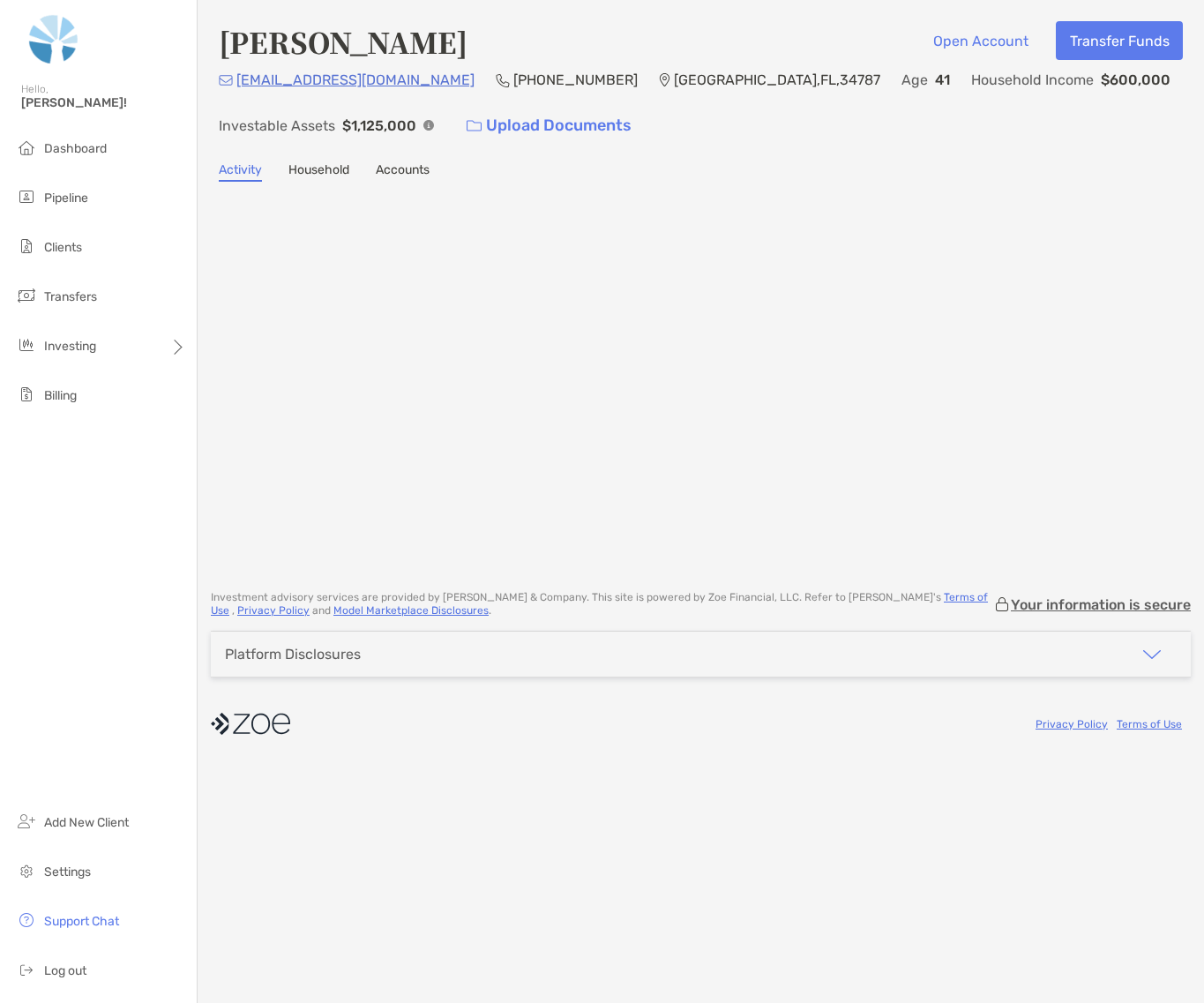 scroll, scrollTop: 0, scrollLeft: 0, axis: both 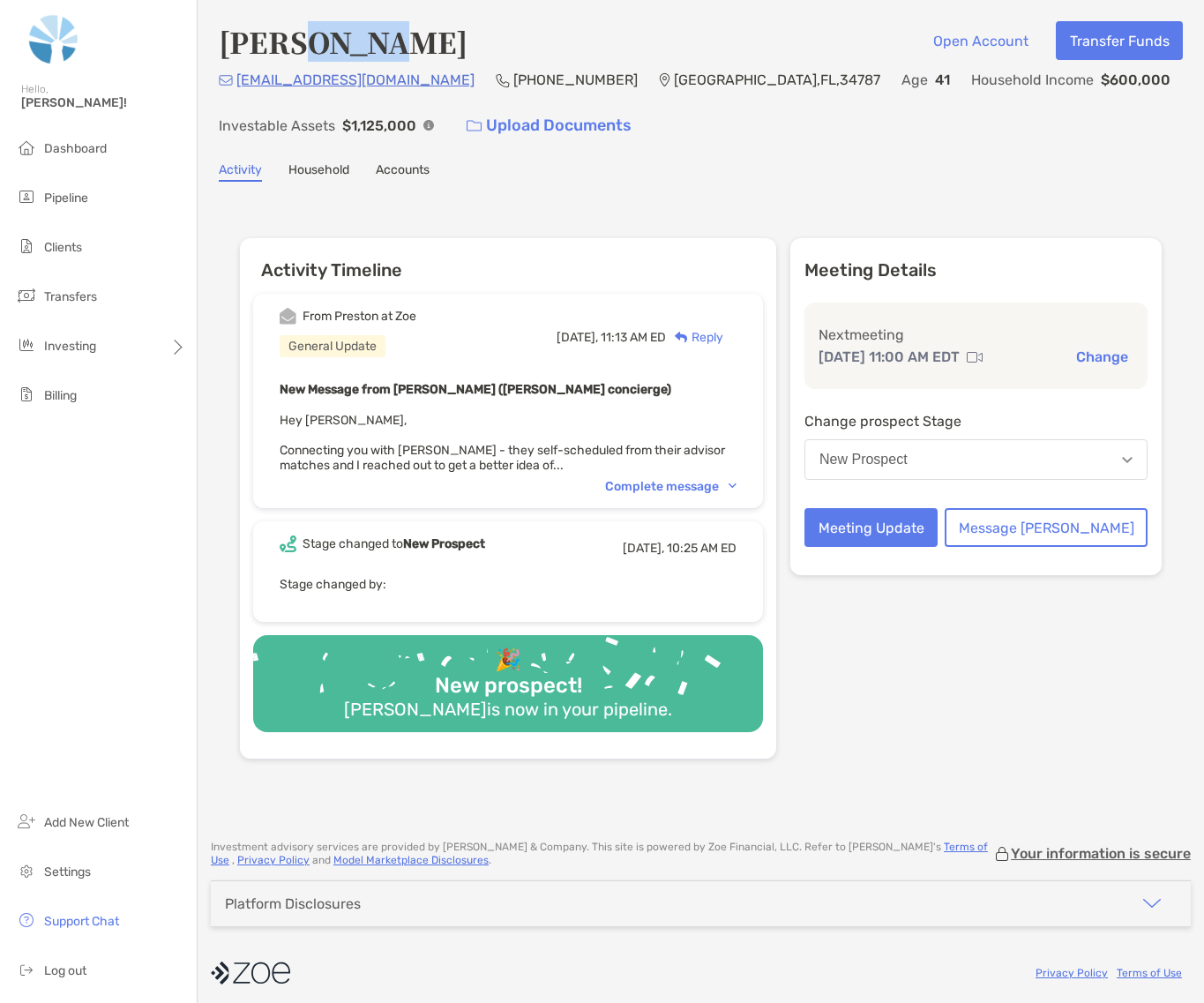 drag, startPoint x: 385, startPoint y: 38, endPoint x: 297, endPoint y: 37, distance: 88.00568 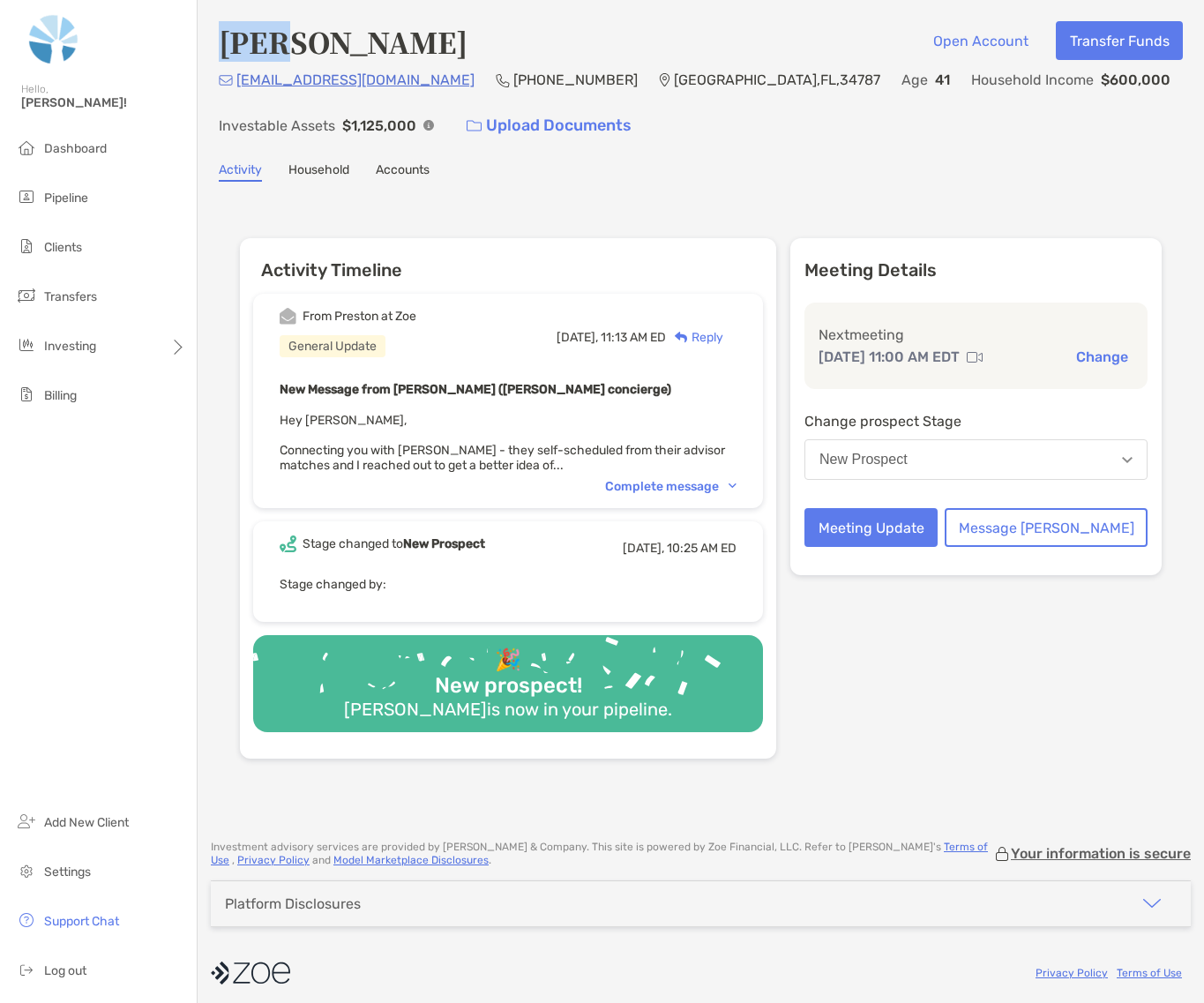 drag, startPoint x: 275, startPoint y: 41, endPoint x: 226, endPoint y: 41, distance: 49 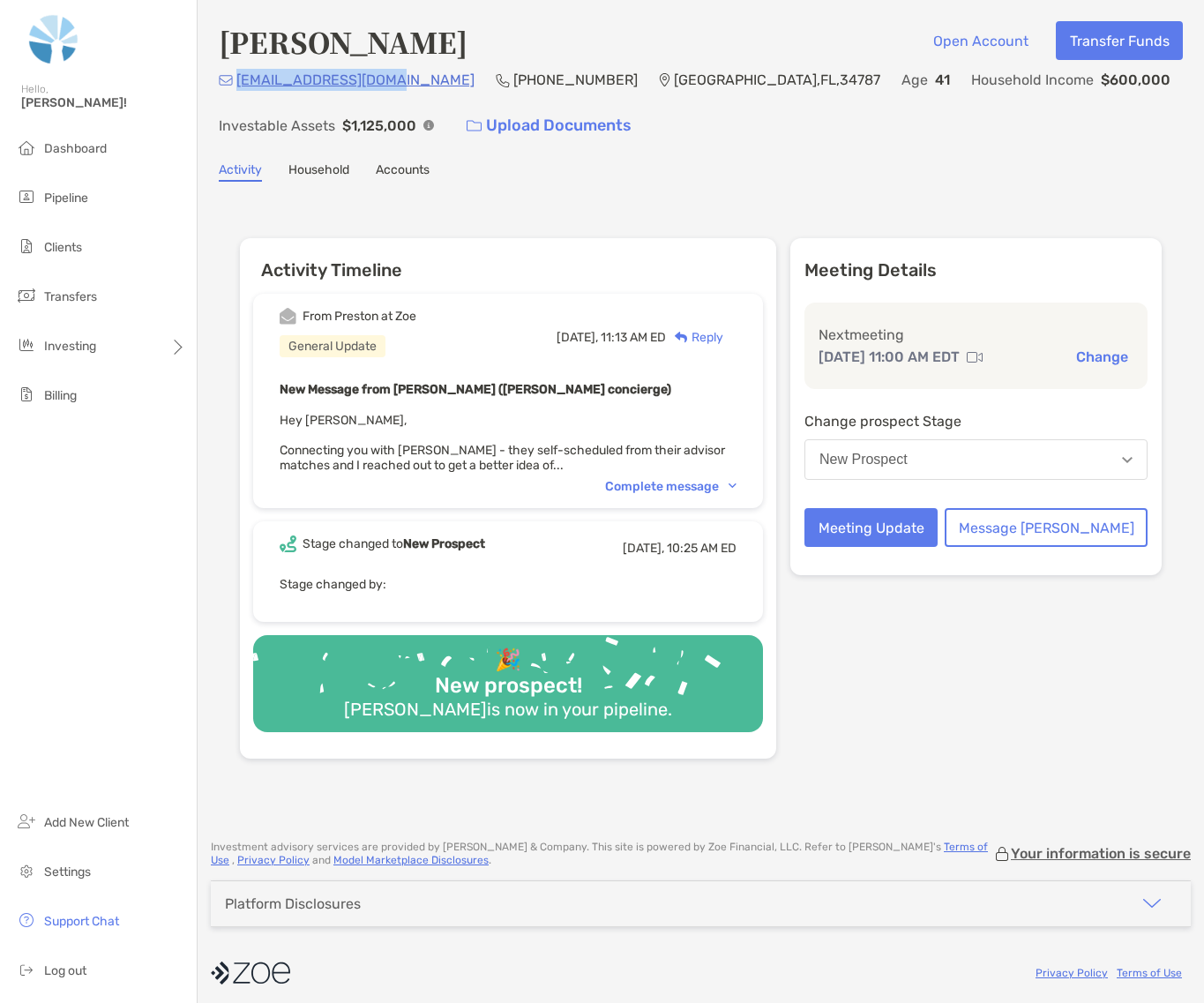 drag, startPoint x: 389, startPoint y: 82, endPoint x: 238, endPoint y: 82, distance: 151 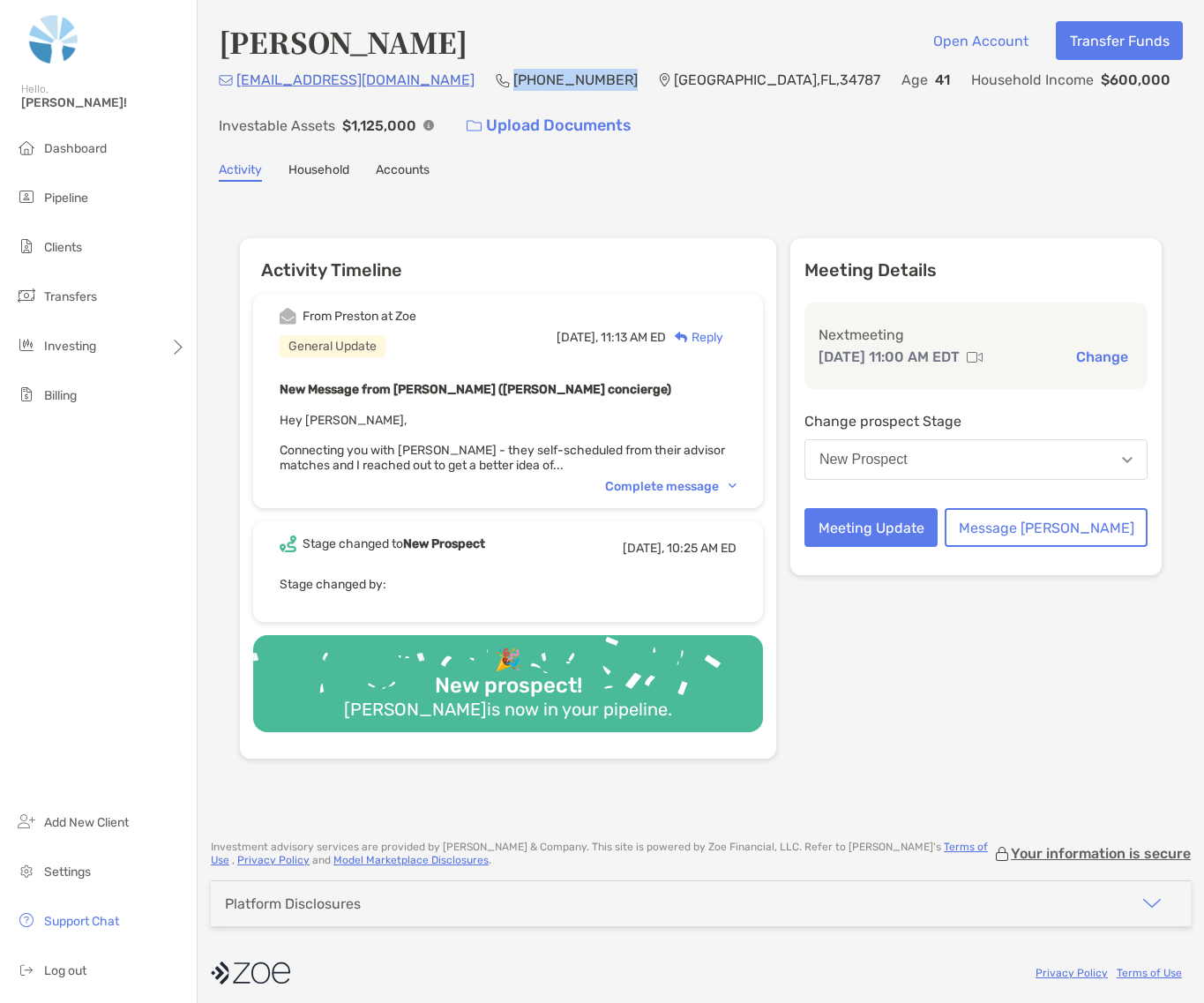 drag, startPoint x: 522, startPoint y: 77, endPoint x: 423, endPoint y: 82, distance: 99.1262 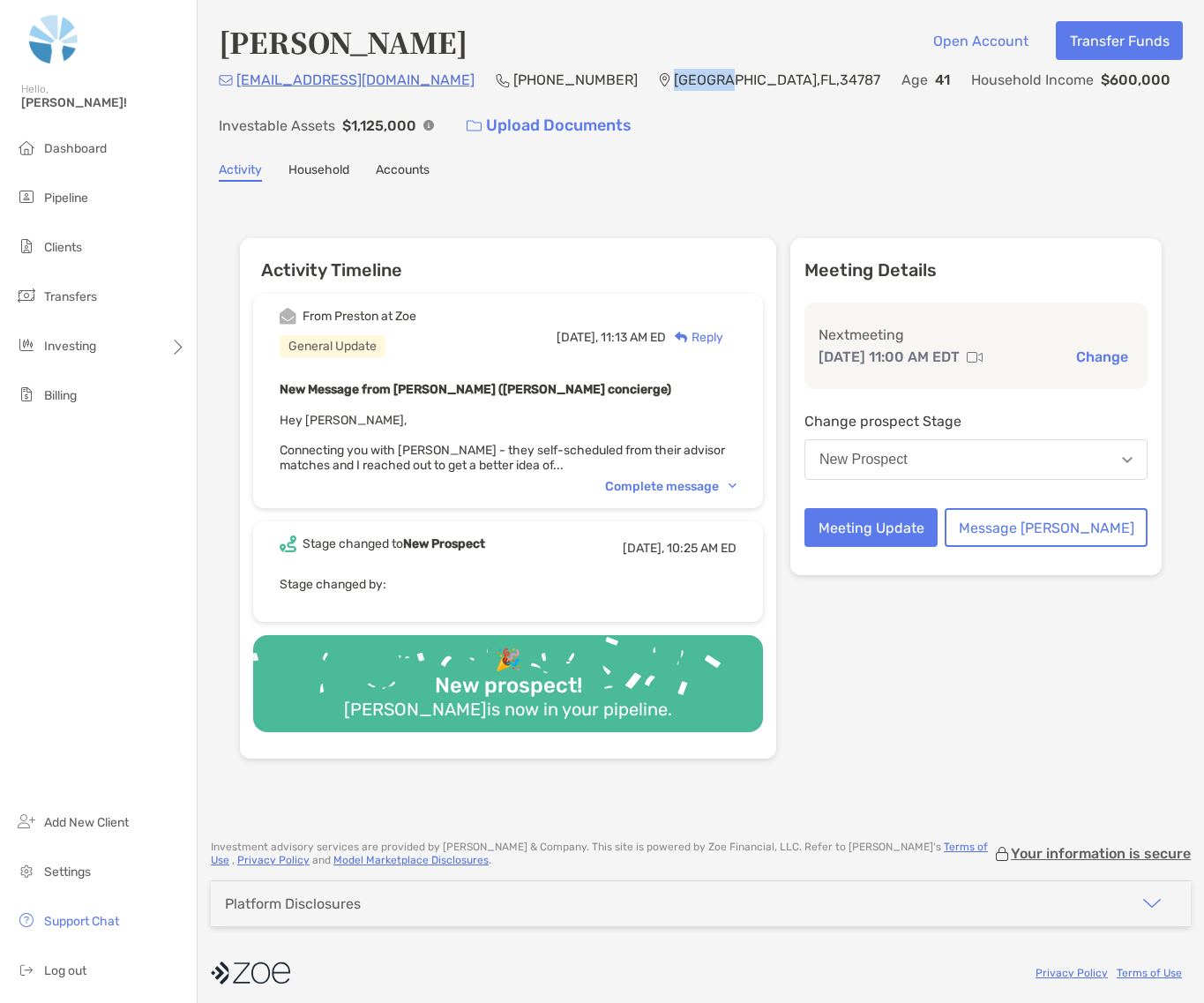 drag, startPoint x: 560, startPoint y: 80, endPoint x: 609, endPoint y: 79, distance: 49.010203 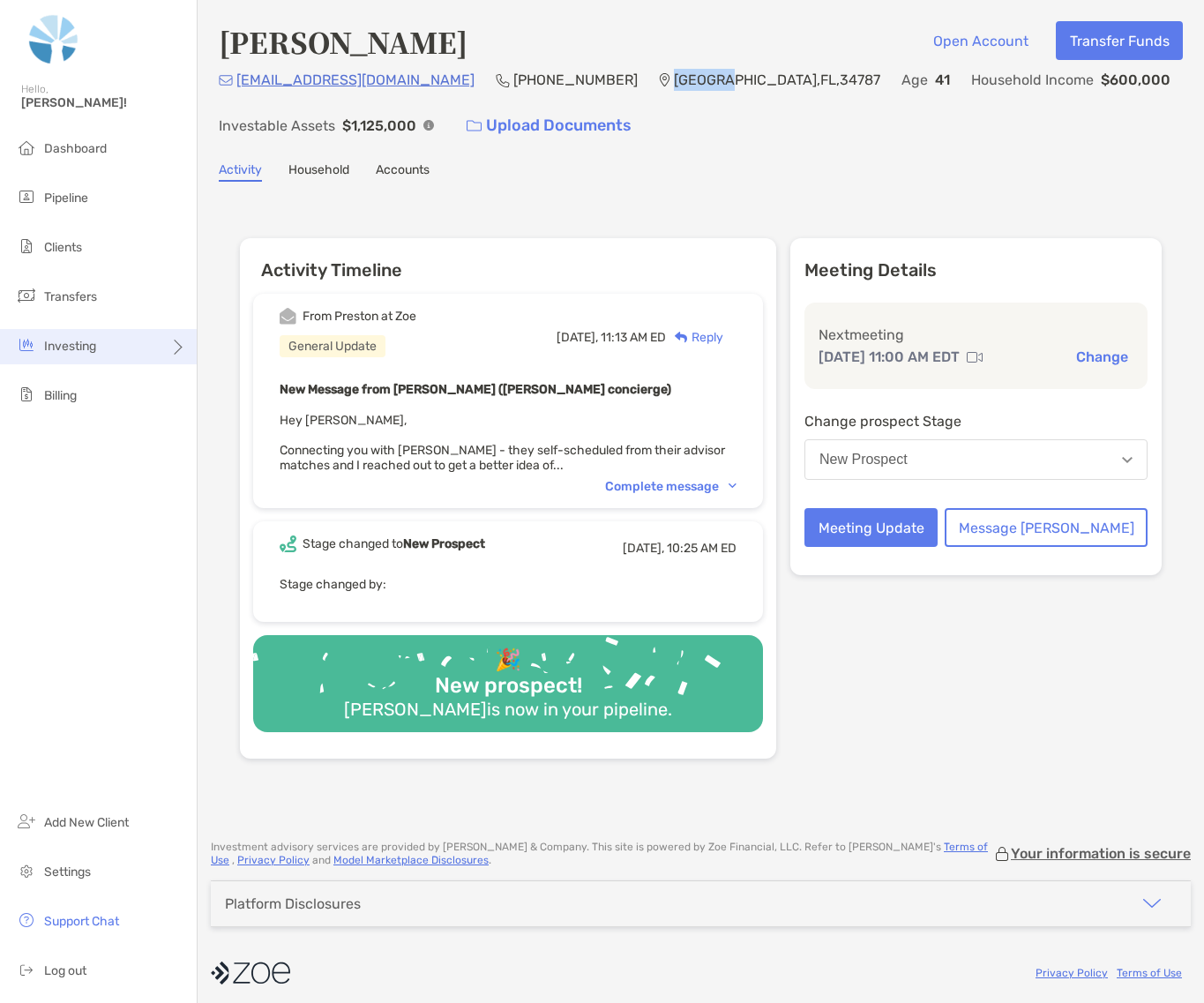 copy on "Oakland" 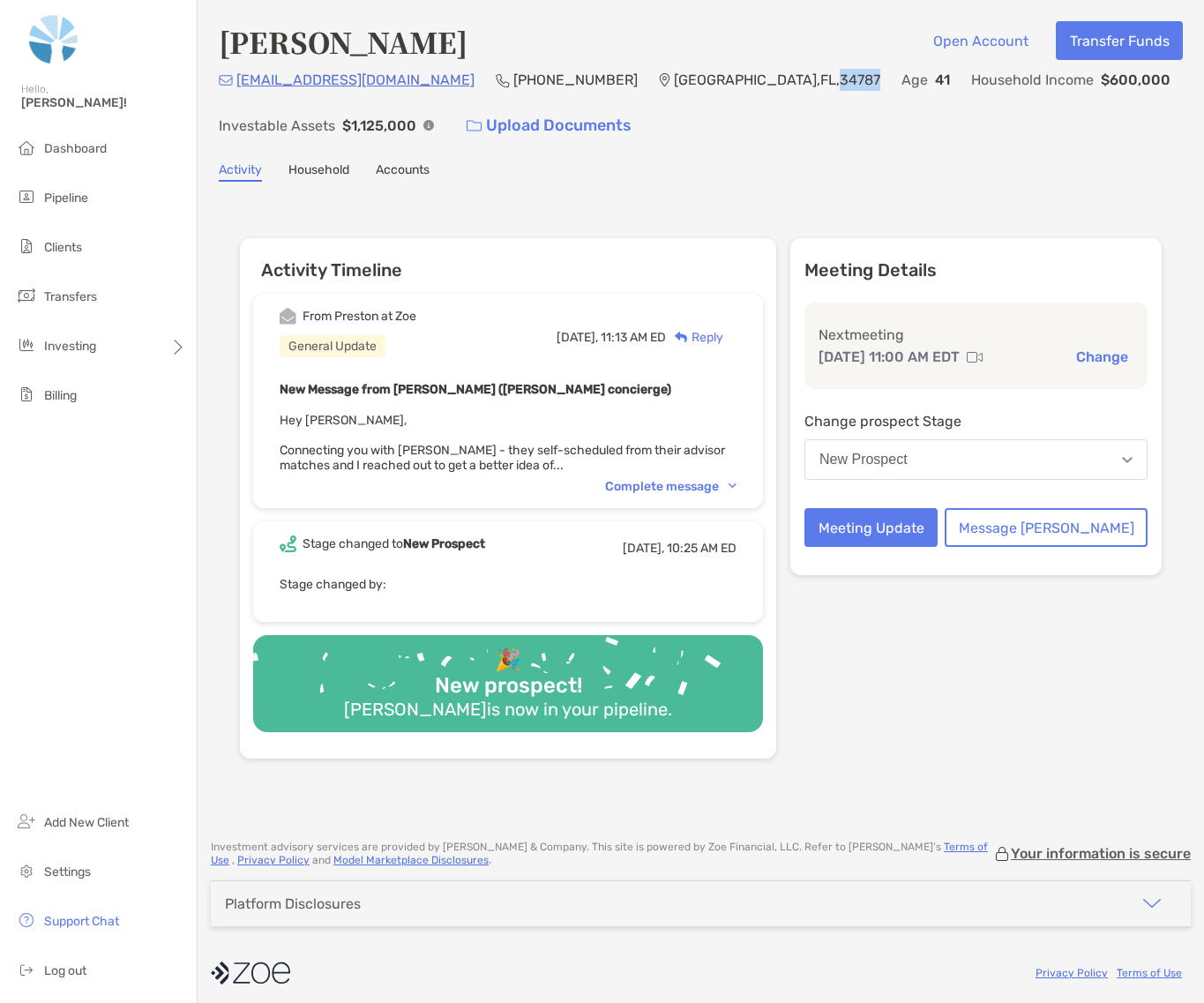 drag, startPoint x: 684, startPoint y: 75, endPoint x: 640, endPoint y: 79, distance: 44.18144 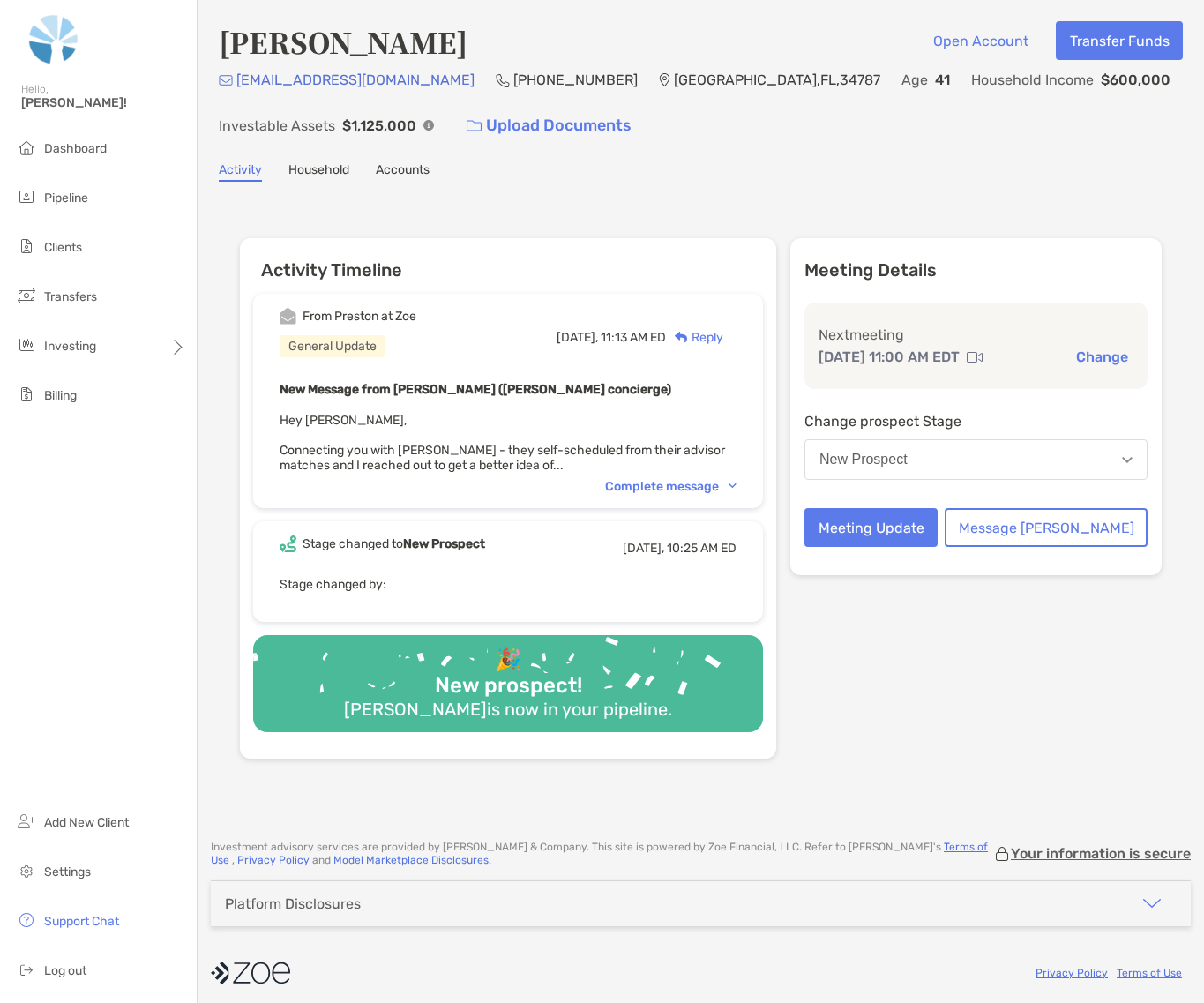 click on "Complete message" at bounding box center [670, 486] 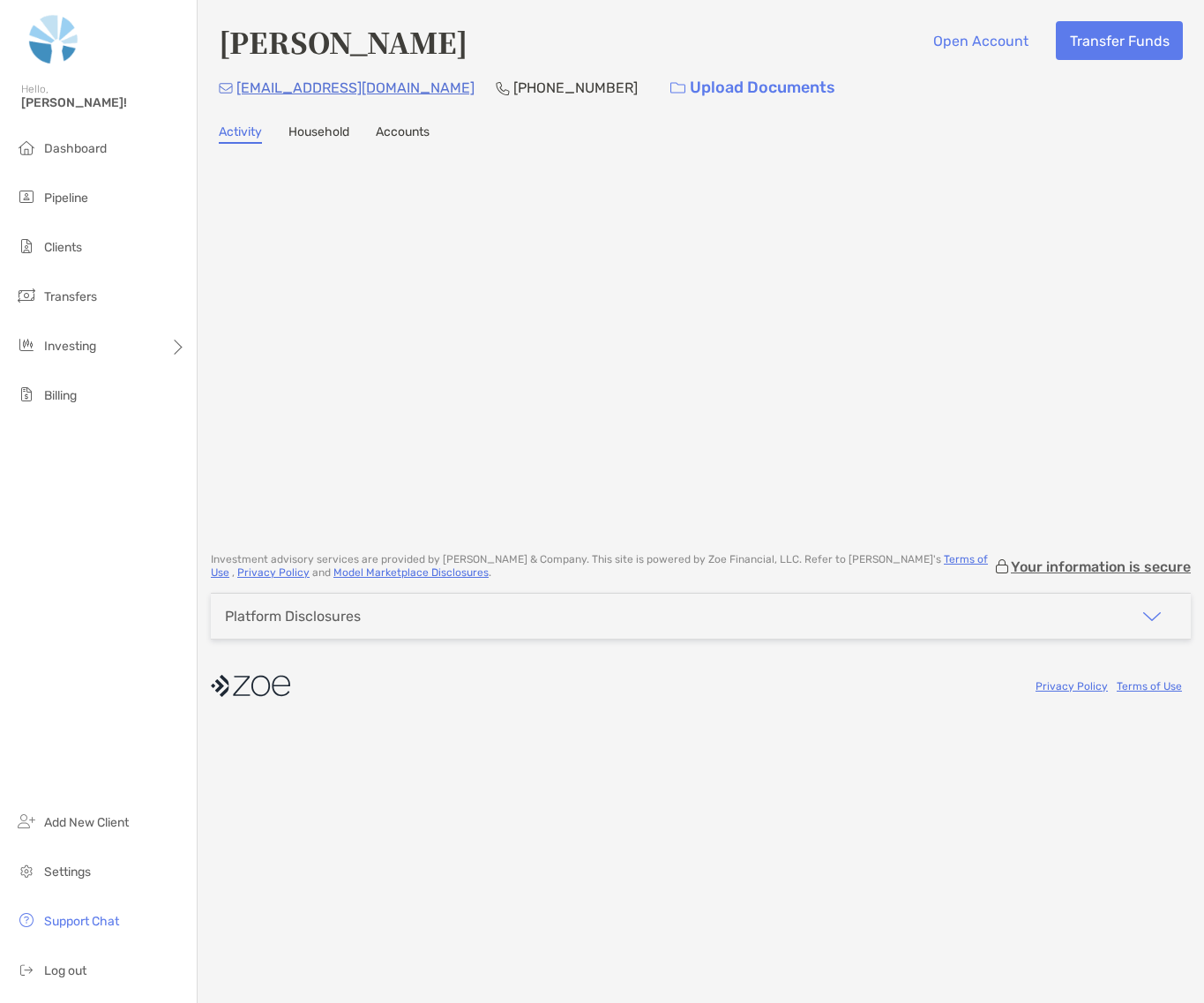 scroll, scrollTop: 0, scrollLeft: 0, axis: both 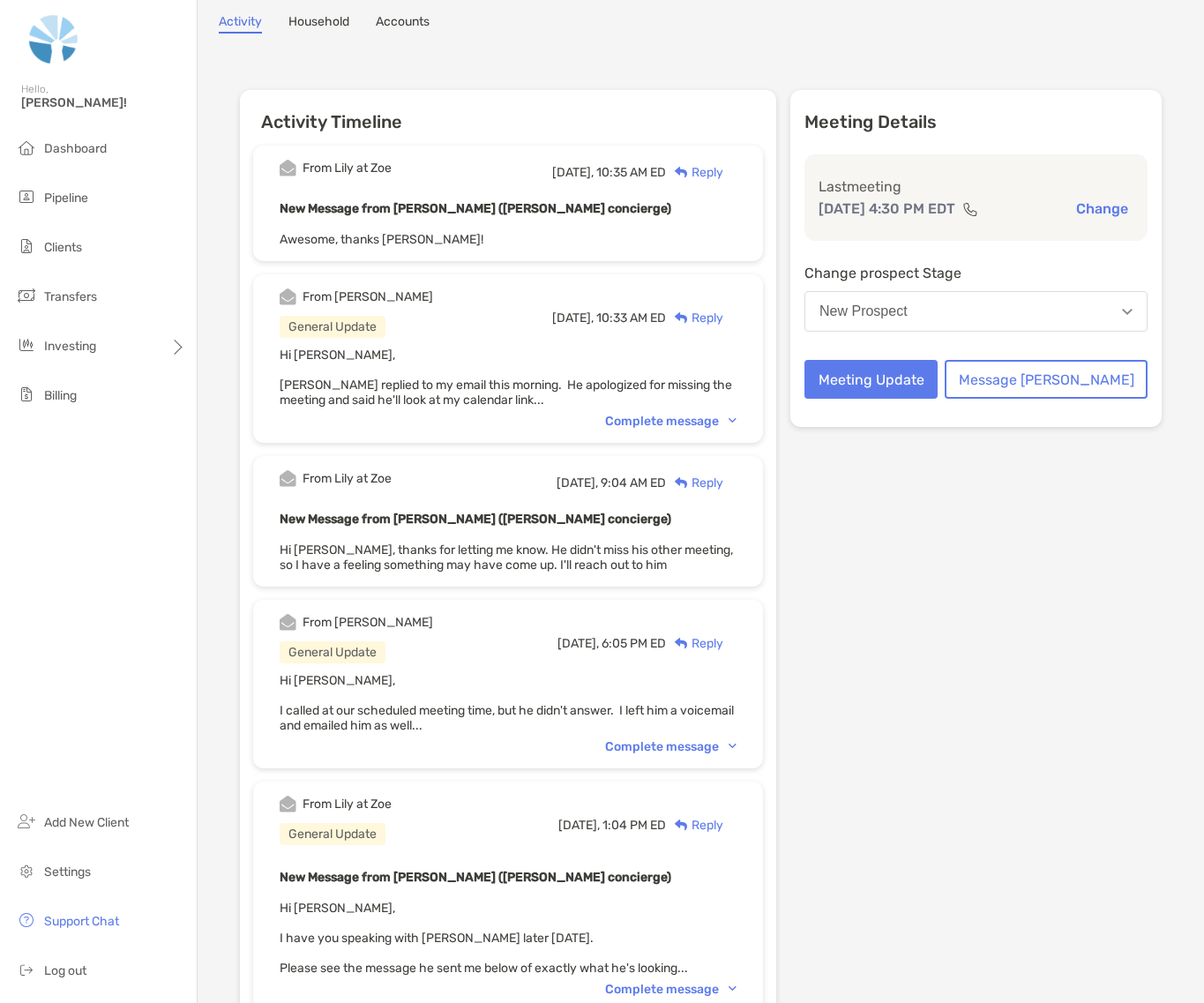 click on "Complete message" at bounding box center [670, 421] 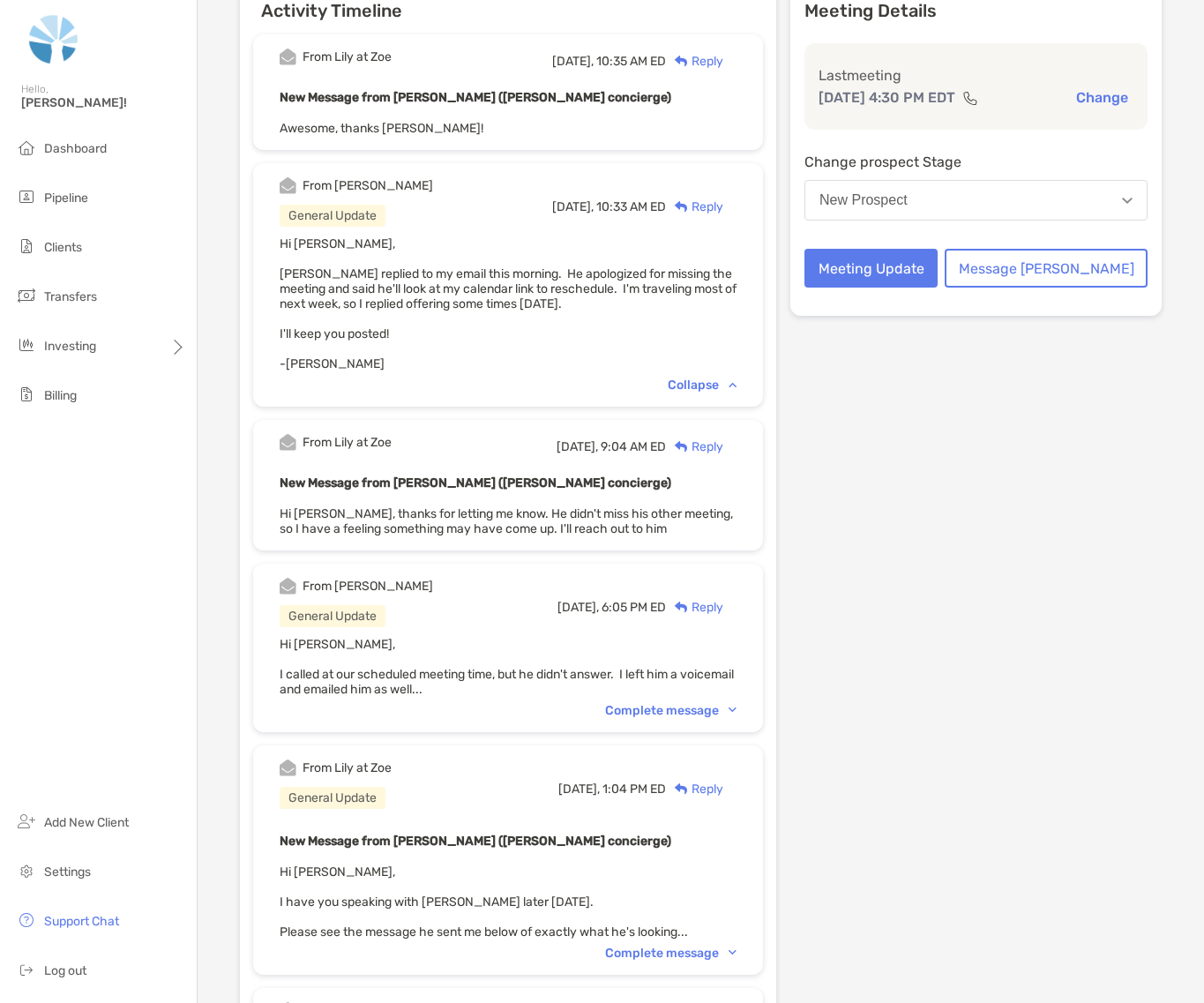 scroll, scrollTop: 331, scrollLeft: 0, axis: vertical 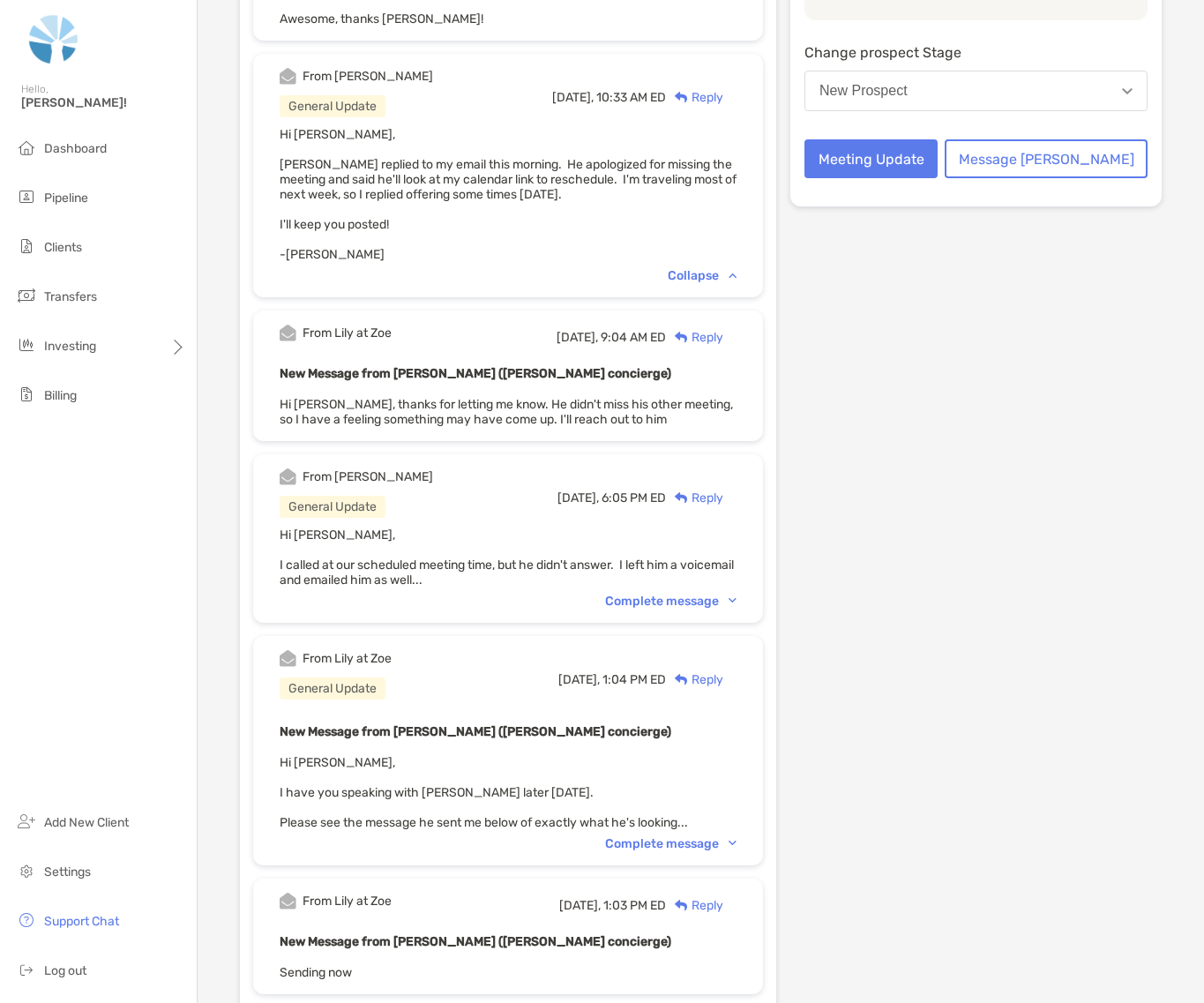 click on "Complete message" at bounding box center [670, 601] 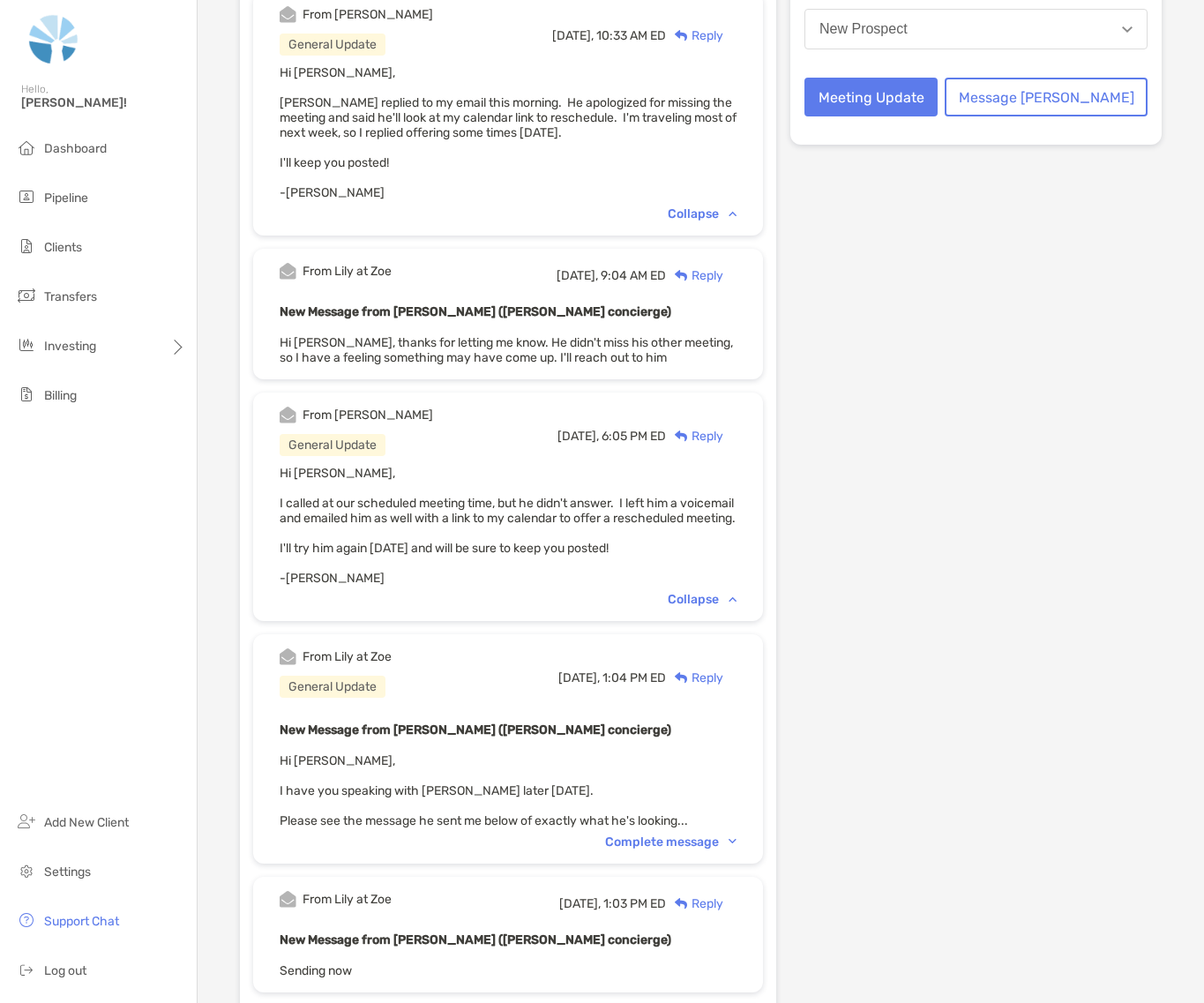 scroll, scrollTop: 441, scrollLeft: 0, axis: vertical 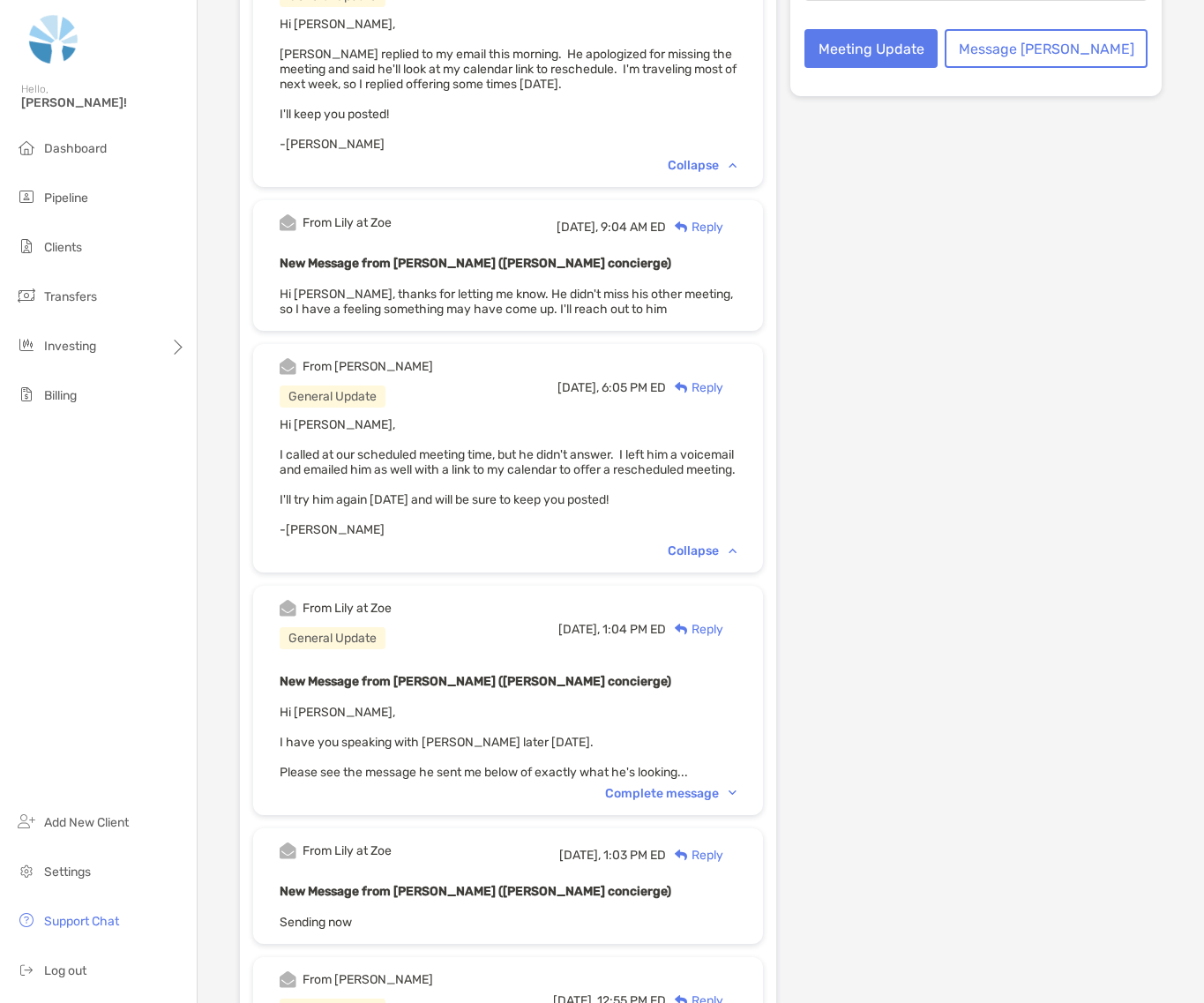 click on "From [PERSON_NAME] at [PERSON_NAME] General Update [DATE], 1:04 PM ED Reply New Message from [PERSON_NAME] ([PERSON_NAME] concierge) Hi [PERSON_NAME],
I have you speaking with [PERSON_NAME] later [DATE].
Please see the message he sent me below of exactly what he's looking... Complete message" at bounding box center [508, 700] 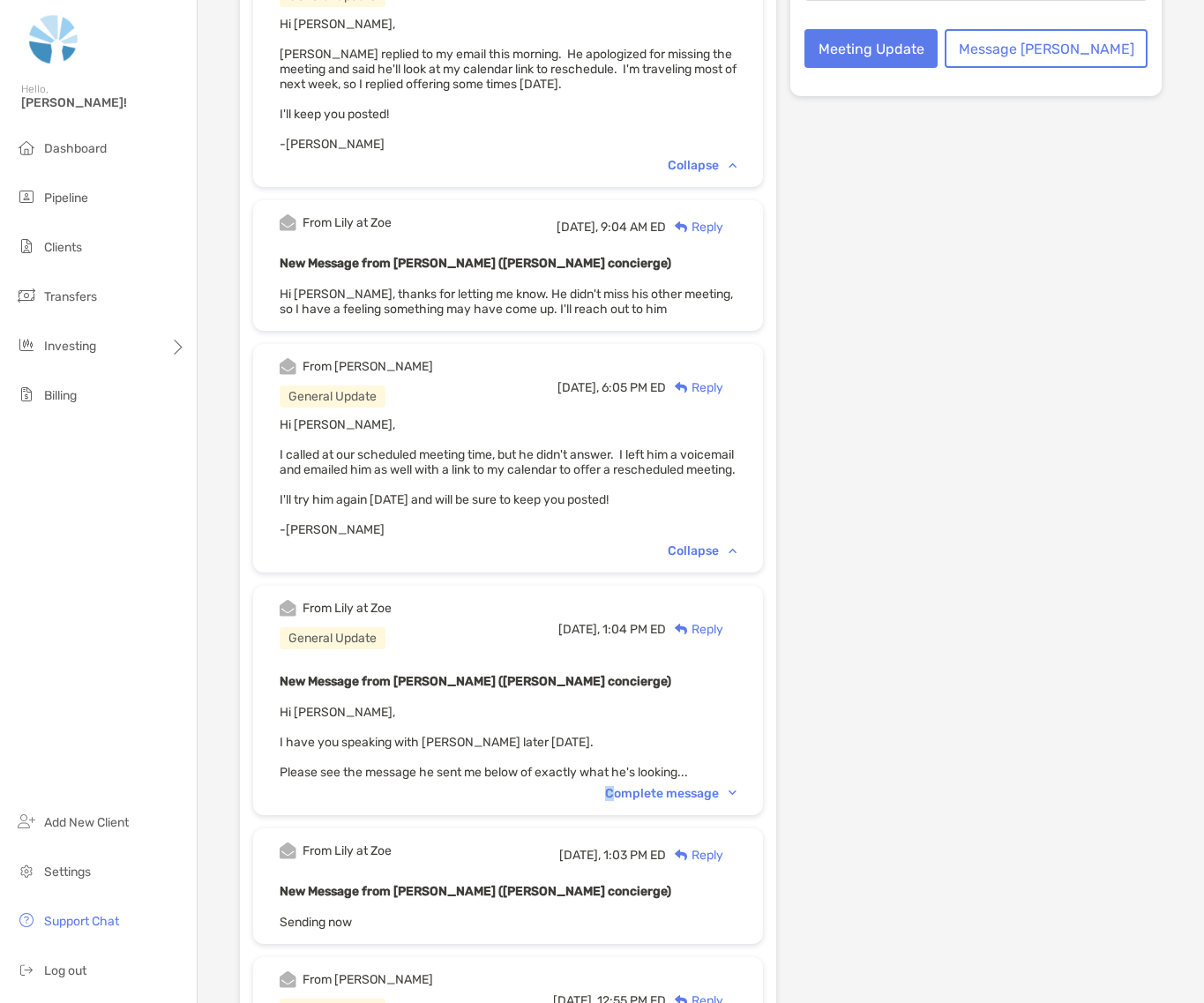 click on "Complete message" at bounding box center [670, 793] 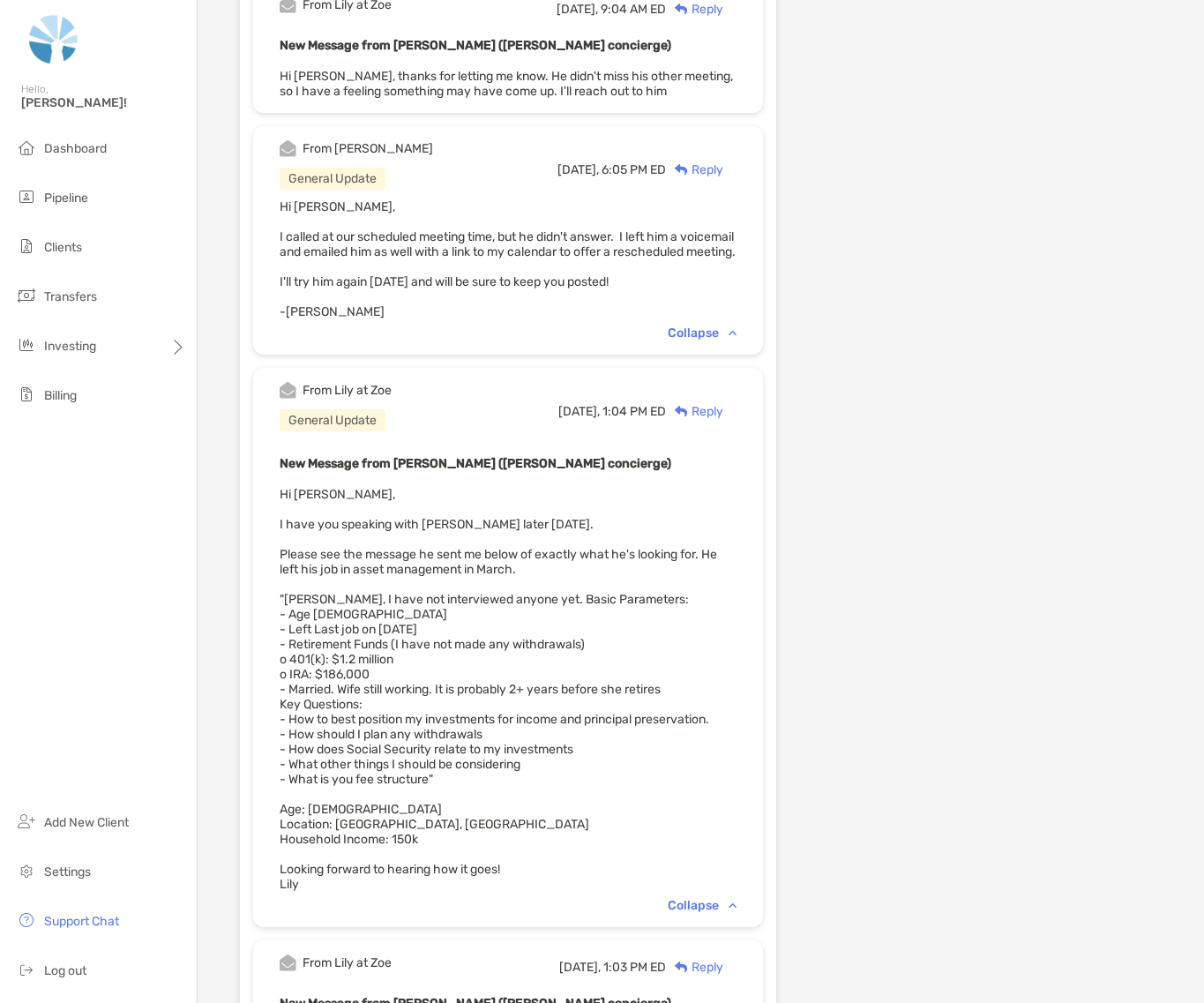 scroll, scrollTop: 662, scrollLeft: 0, axis: vertical 